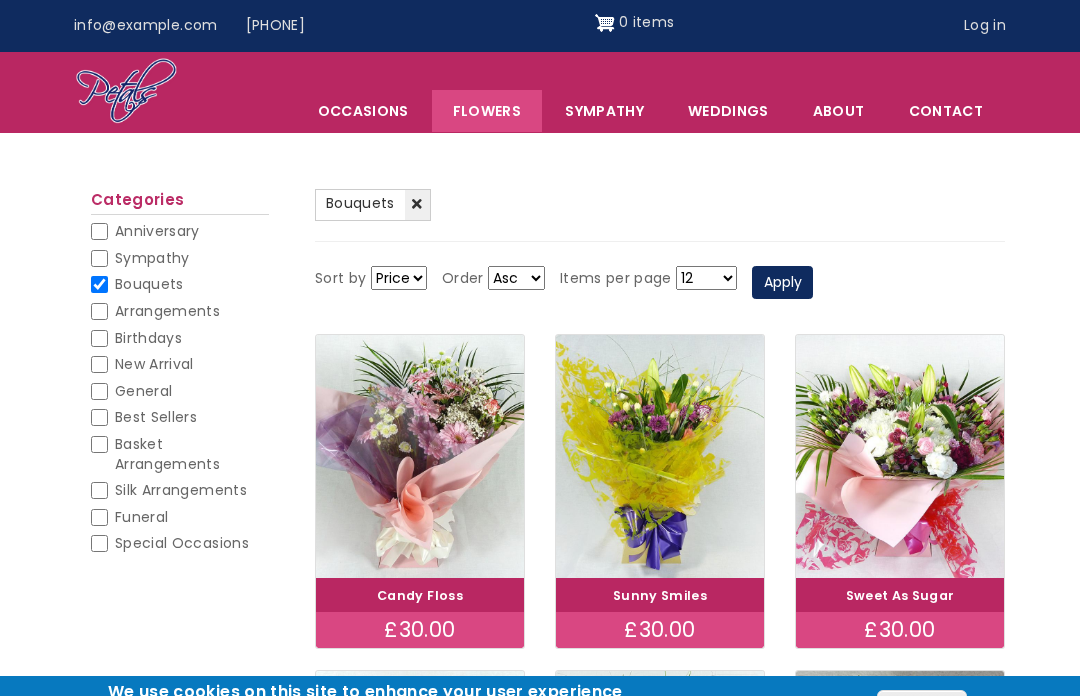 scroll, scrollTop: 0, scrollLeft: 0, axis: both 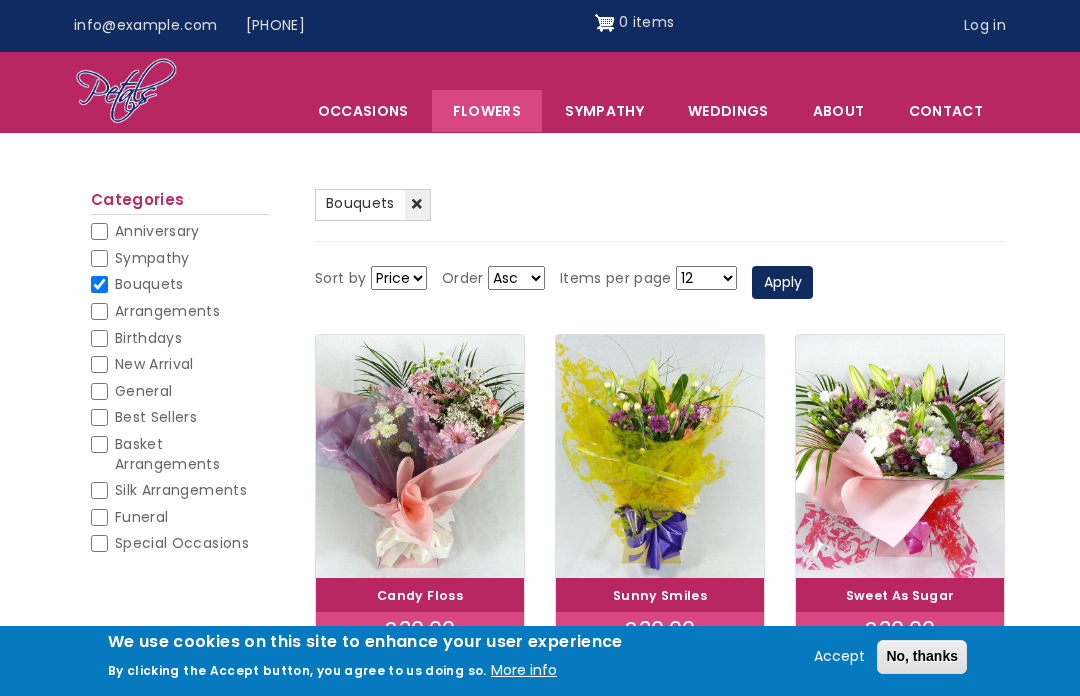 click on "Arrangements" at bounding box center (167, 311) 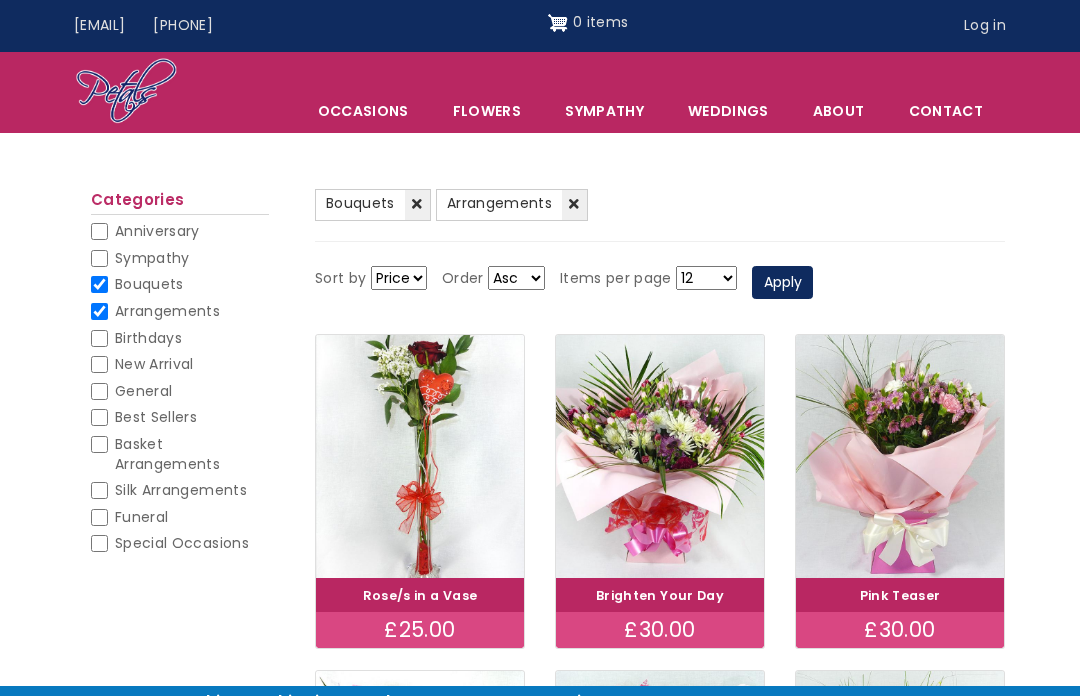 scroll, scrollTop: 0, scrollLeft: 0, axis: both 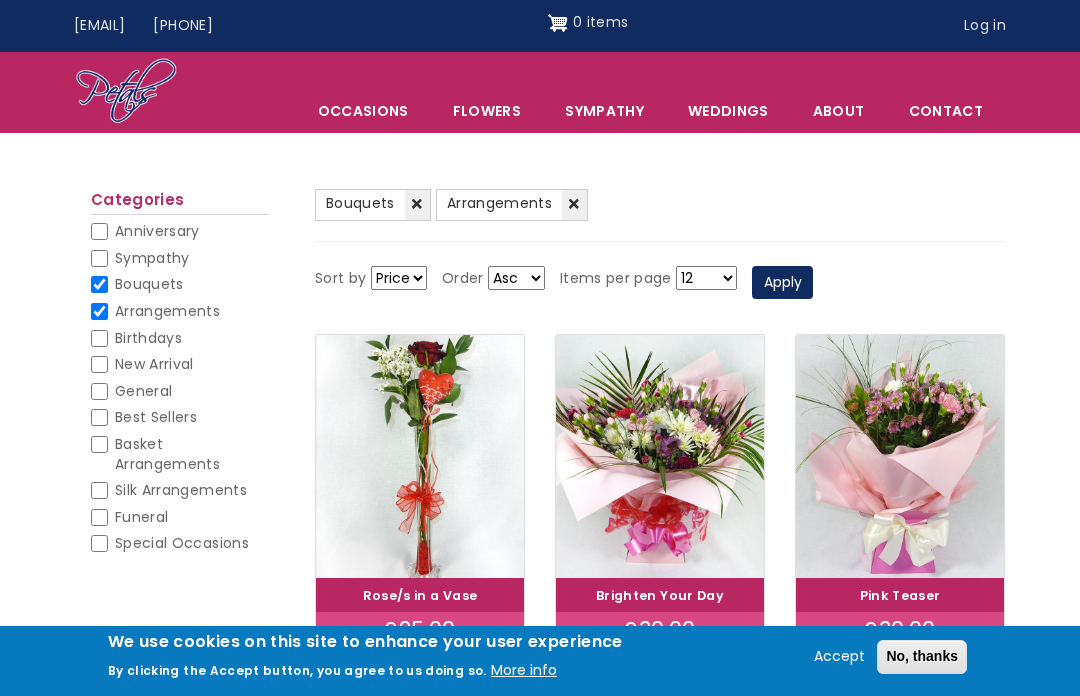 click on "Sympathy" at bounding box center (99, 258) 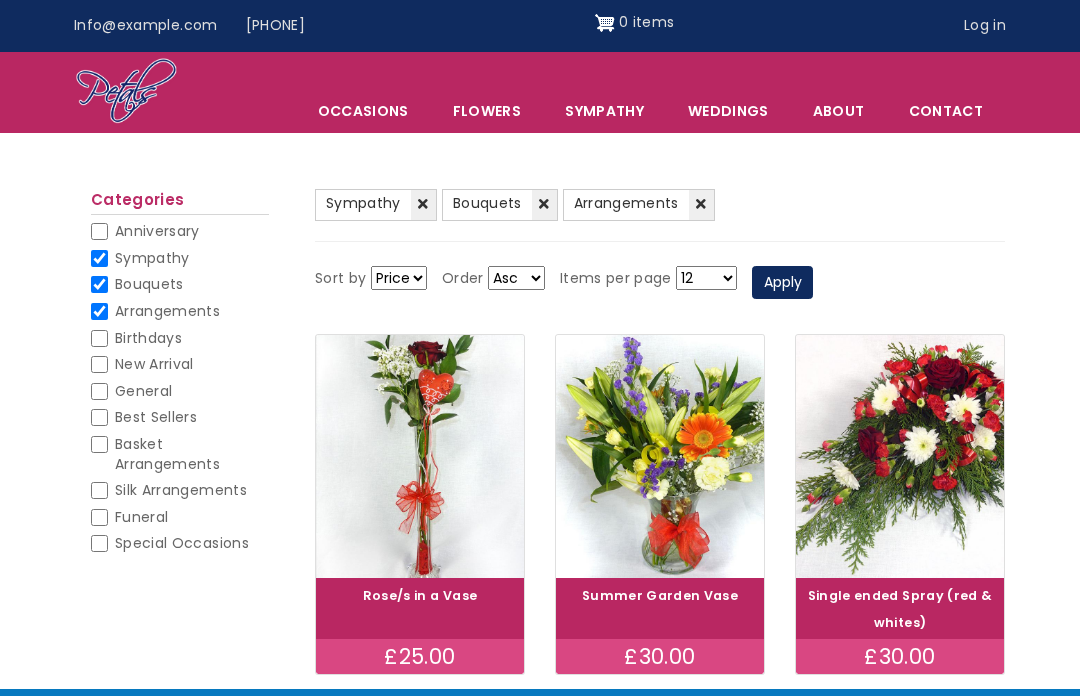 scroll, scrollTop: 0, scrollLeft: 0, axis: both 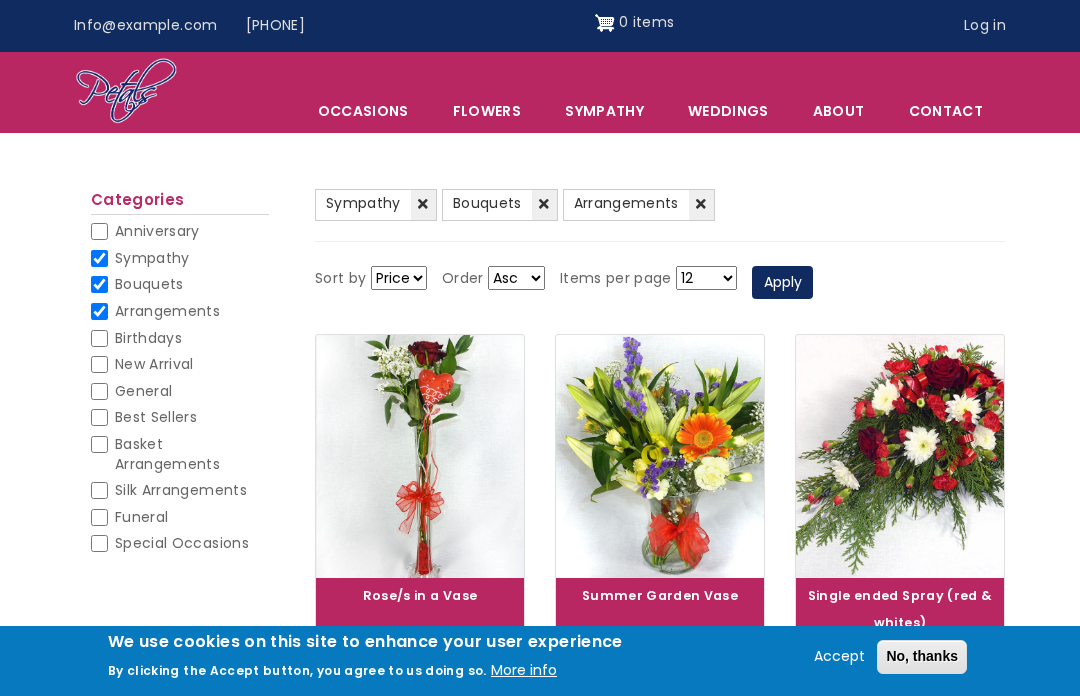 click on "Sympathy" at bounding box center [99, 258] 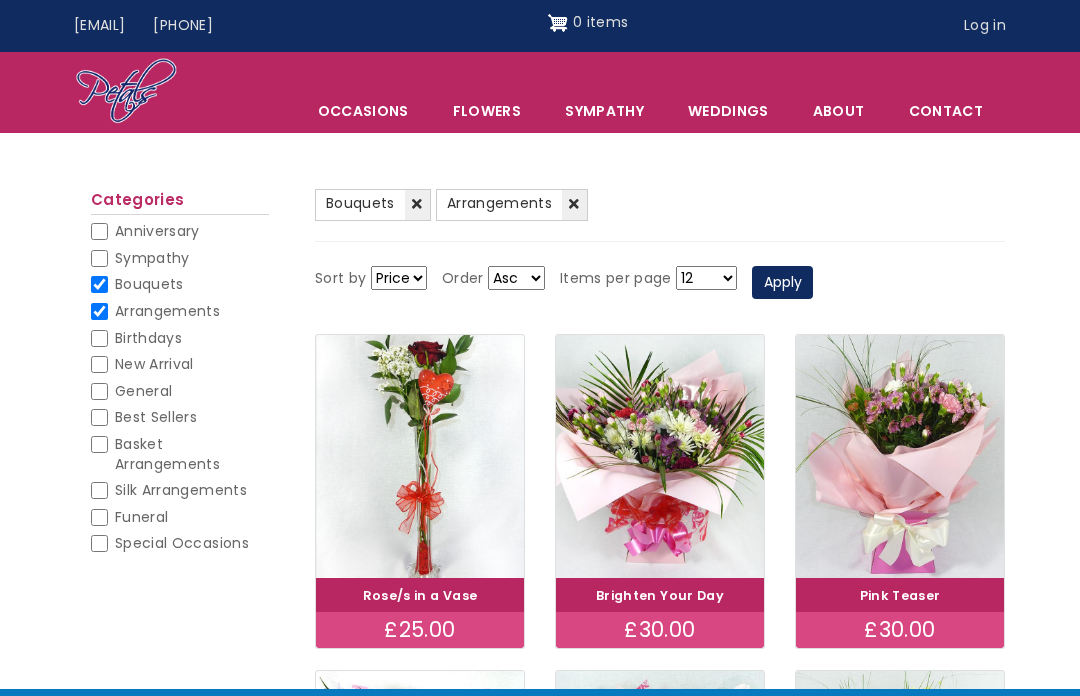scroll, scrollTop: 0, scrollLeft: 0, axis: both 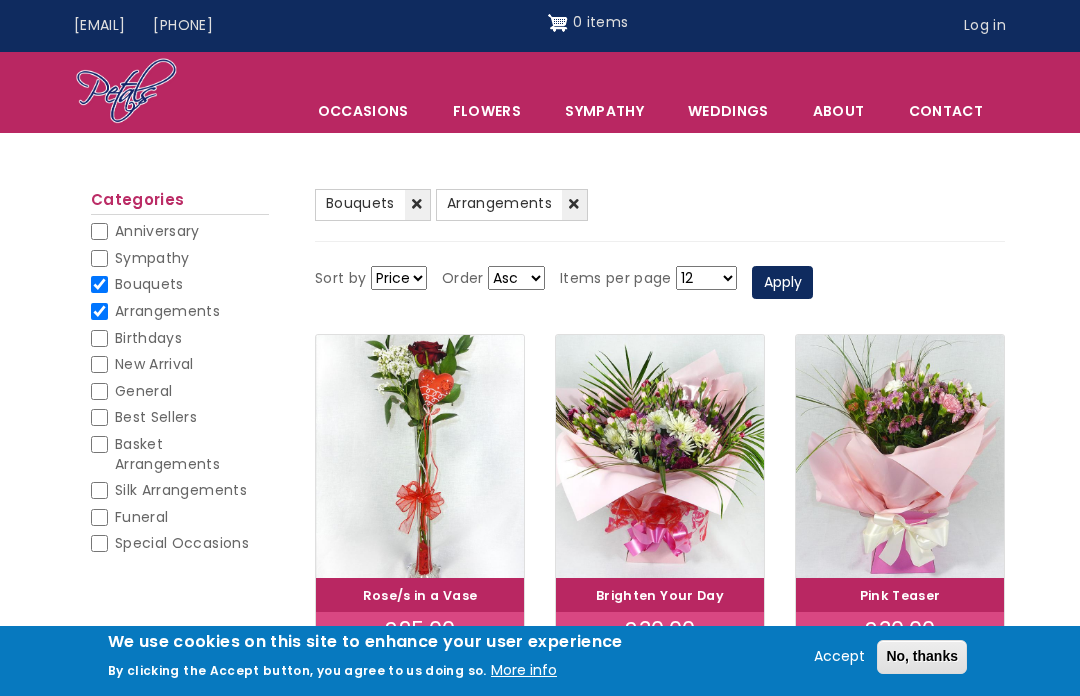 click on "Categories
Anniversary
Anniversary
Sympathy
Sympathy
Bouquets
(-)
Bouquets
Arrangements
(-)
Arrangements
Birthdays
Birthdays
New Arrival
New Arrival
General
General
Best Sellers
Best Sellers
Basket Arrangements
Basket Arrangements
Silk Arrangements
Silk Arrangements
Funeral
Funeral
Special Occasions
Special Occasions" at bounding box center [180, 383] 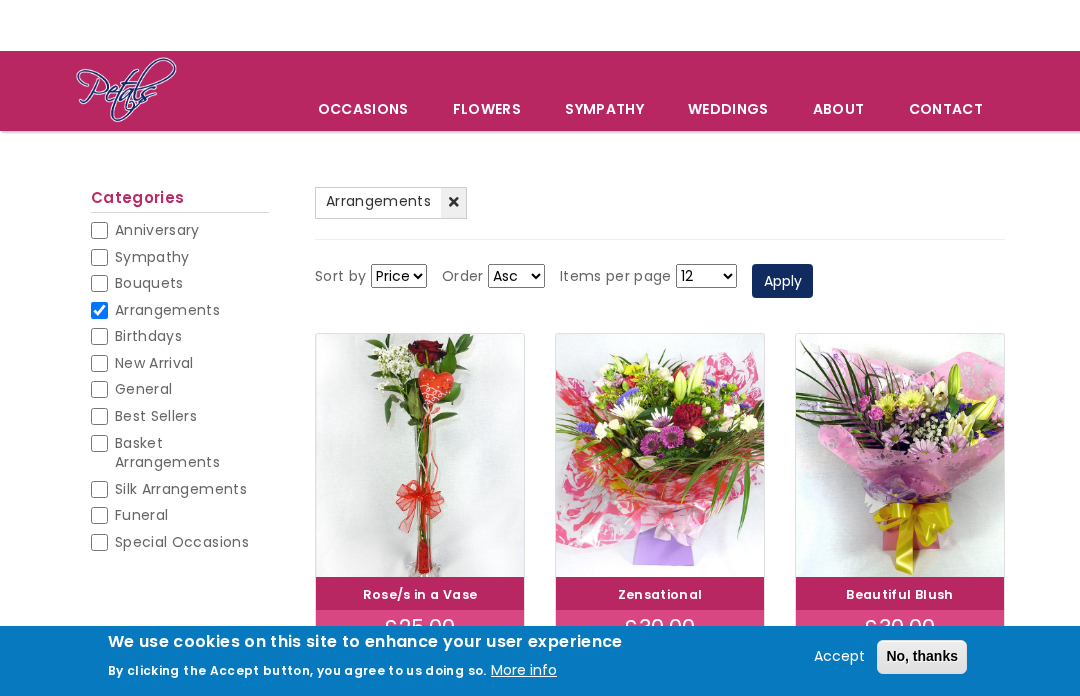 scroll, scrollTop: 72, scrollLeft: 0, axis: vertical 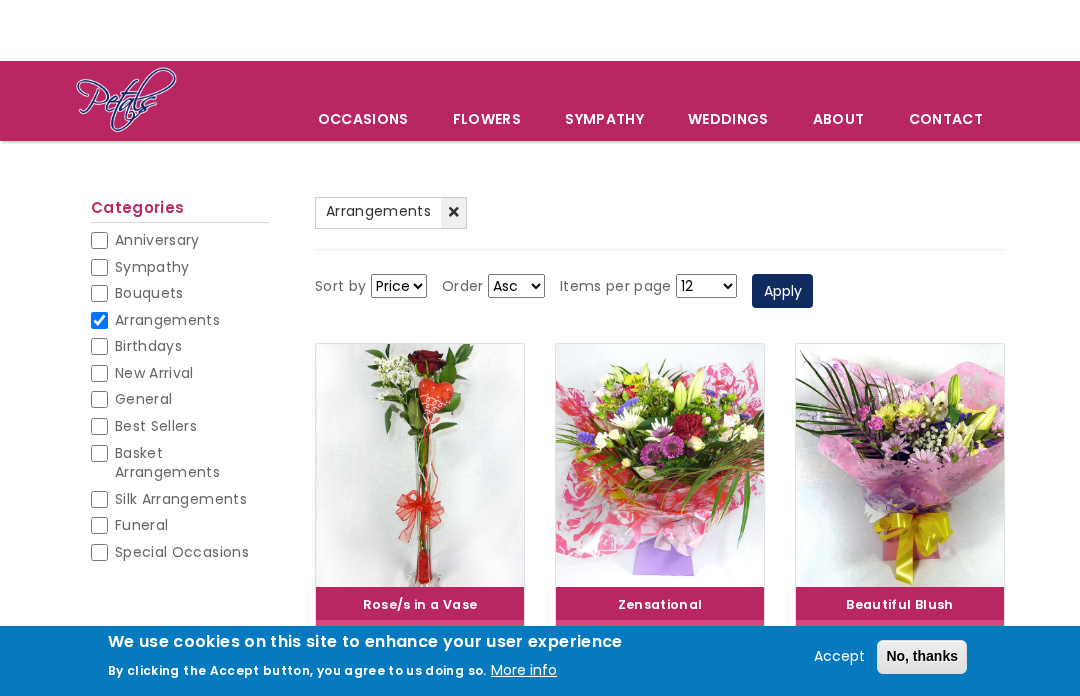 click on "Bouquets" at bounding box center (99, 293) 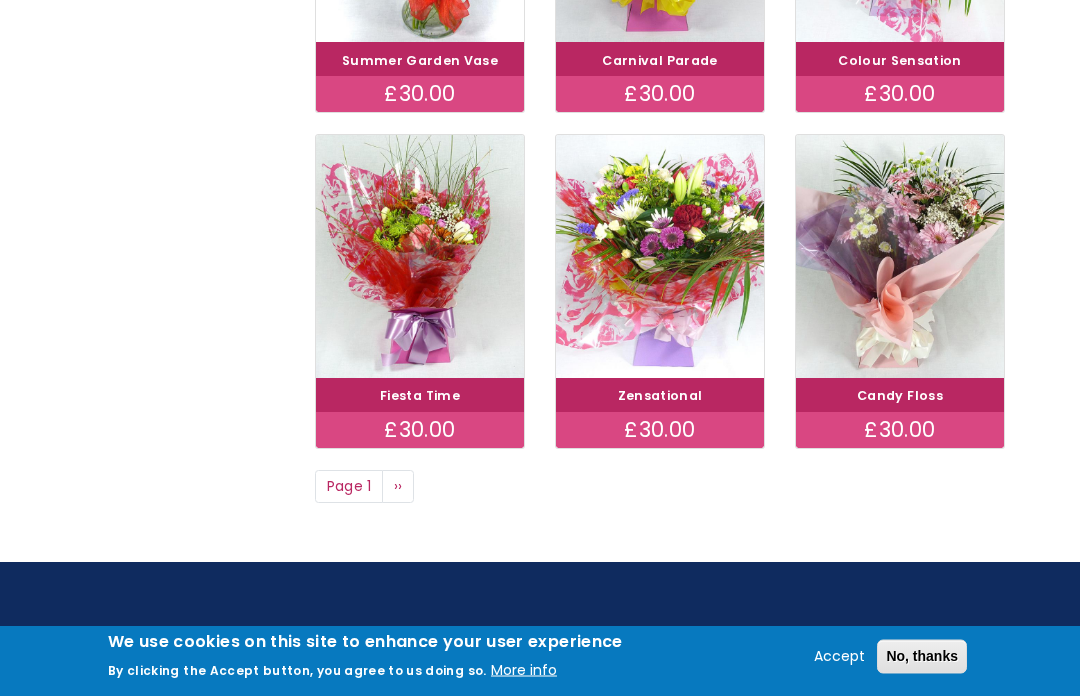 scroll, scrollTop: 1280, scrollLeft: 0, axis: vertical 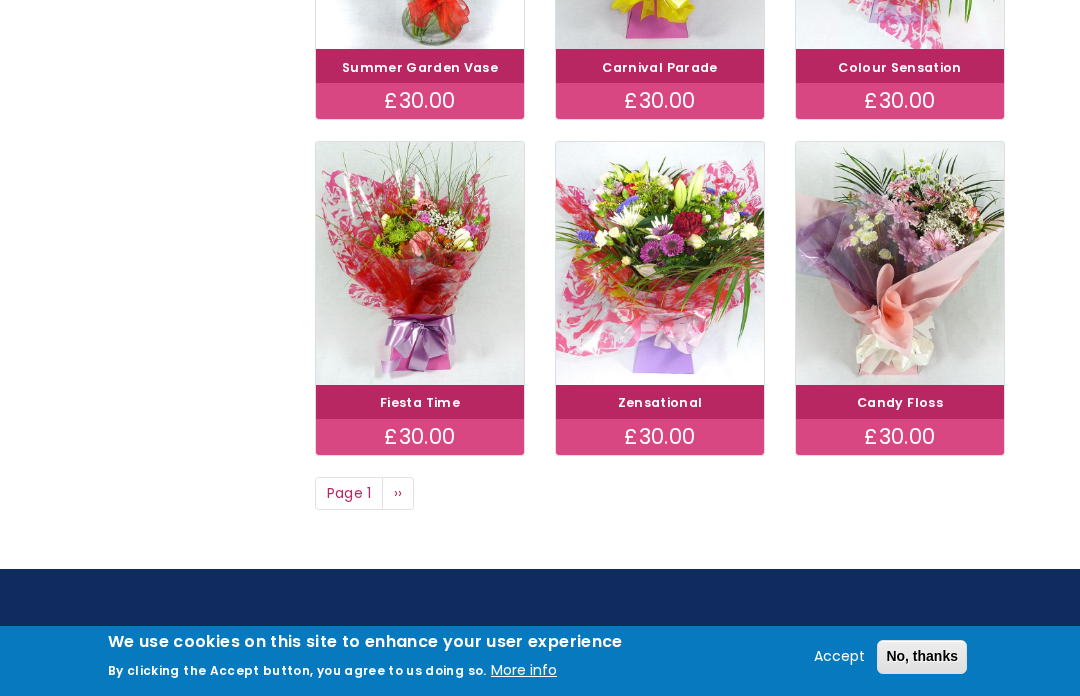 click on "Next page
››" at bounding box center (398, 494) 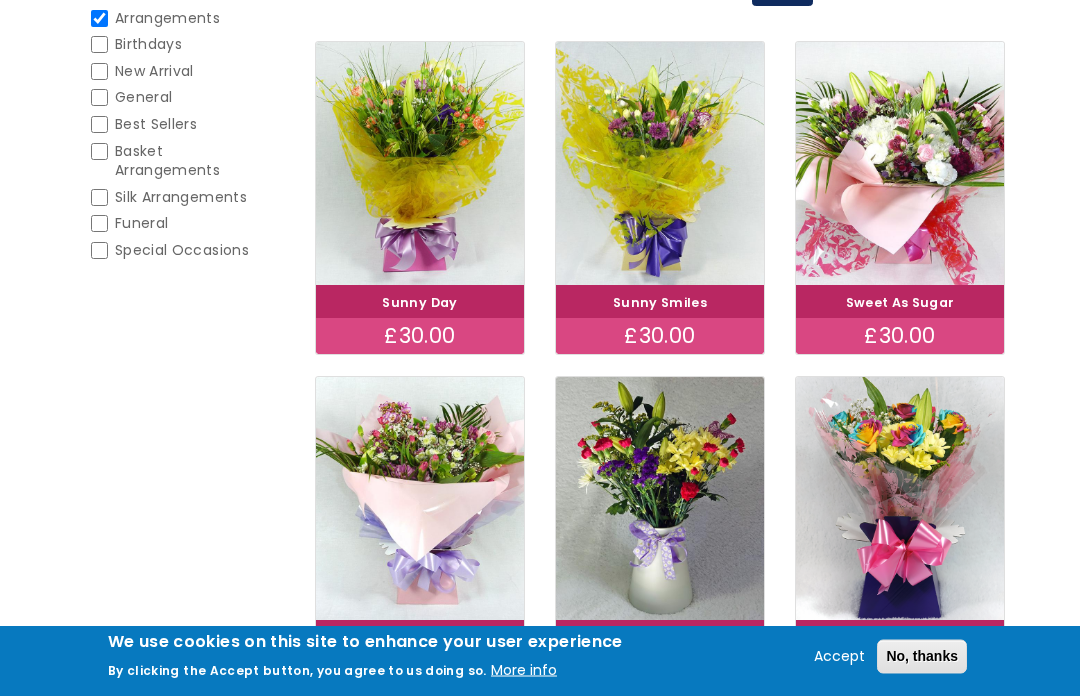 scroll, scrollTop: 374, scrollLeft: 0, axis: vertical 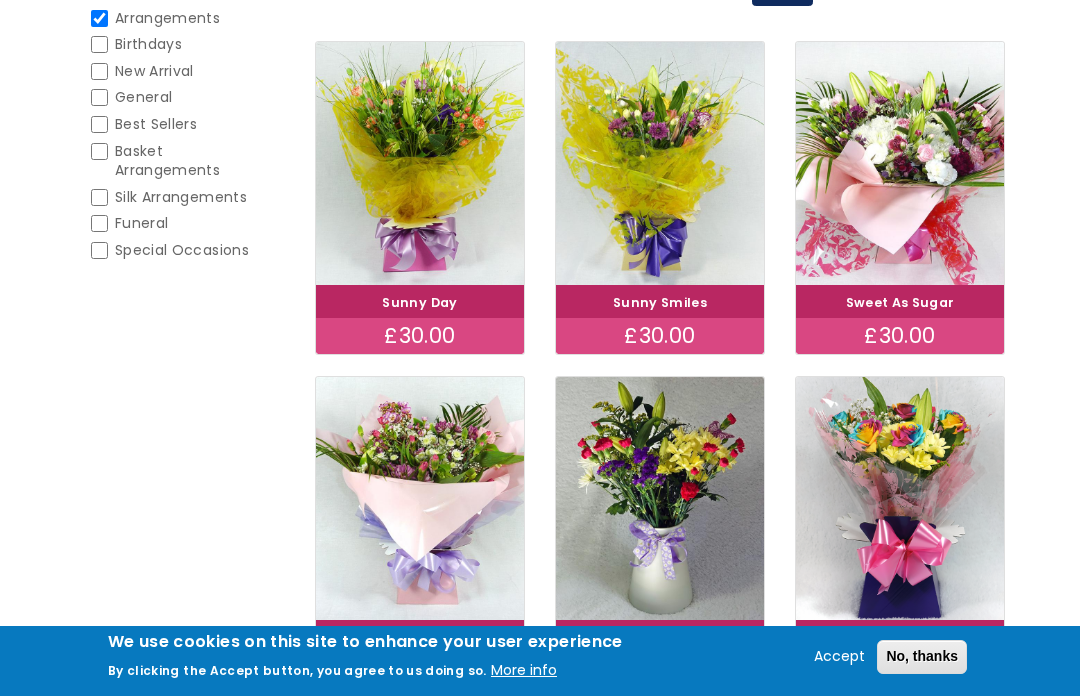 click at bounding box center (660, 498) 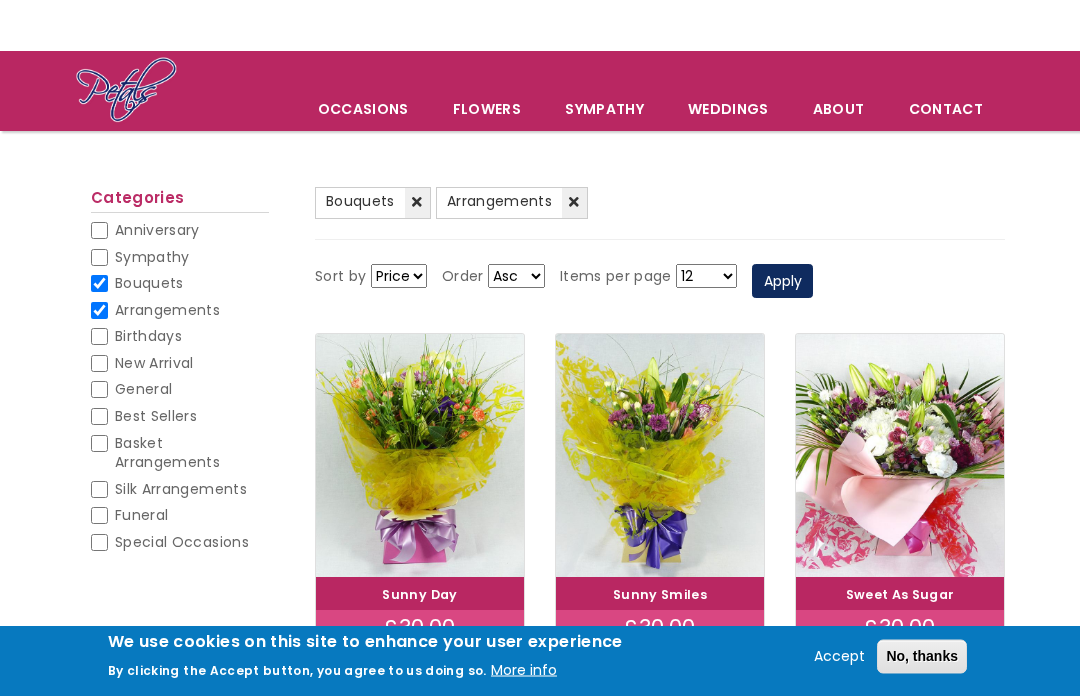 scroll, scrollTop: 73, scrollLeft: 0, axis: vertical 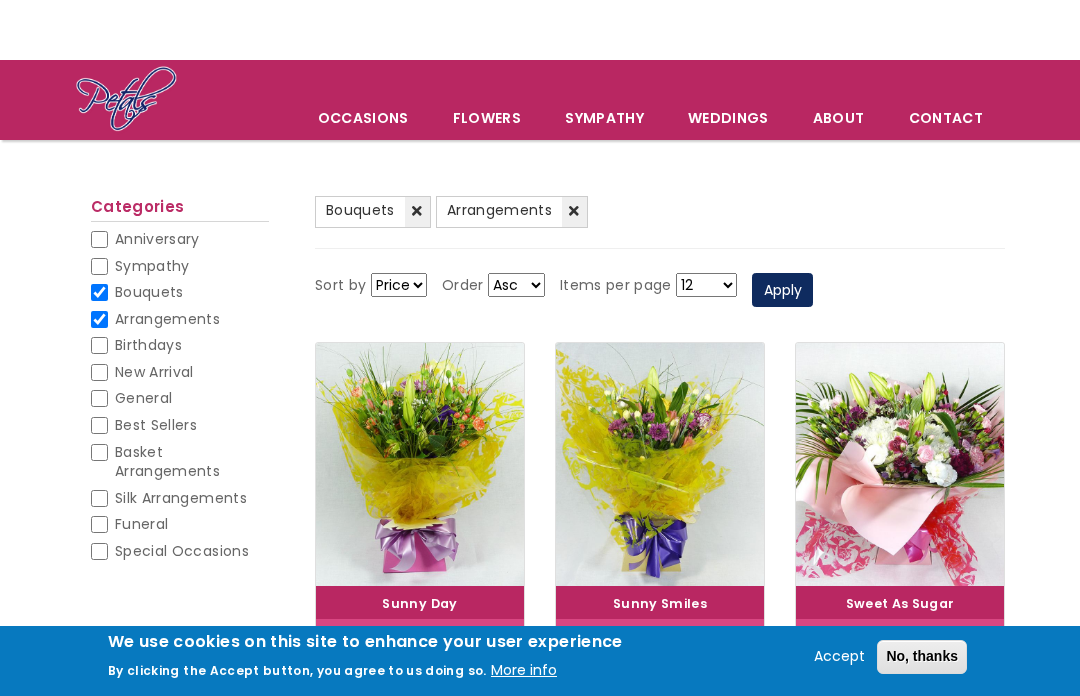 click on "(-)
Bouquets" at bounding box center (373, 212) 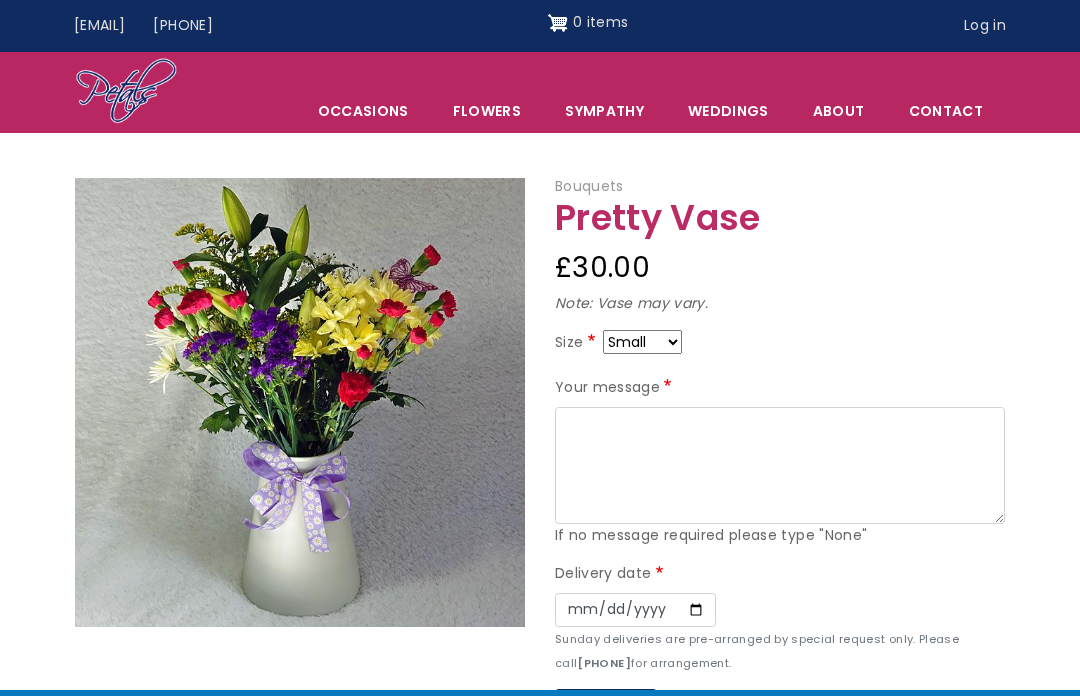 scroll, scrollTop: 0, scrollLeft: 0, axis: both 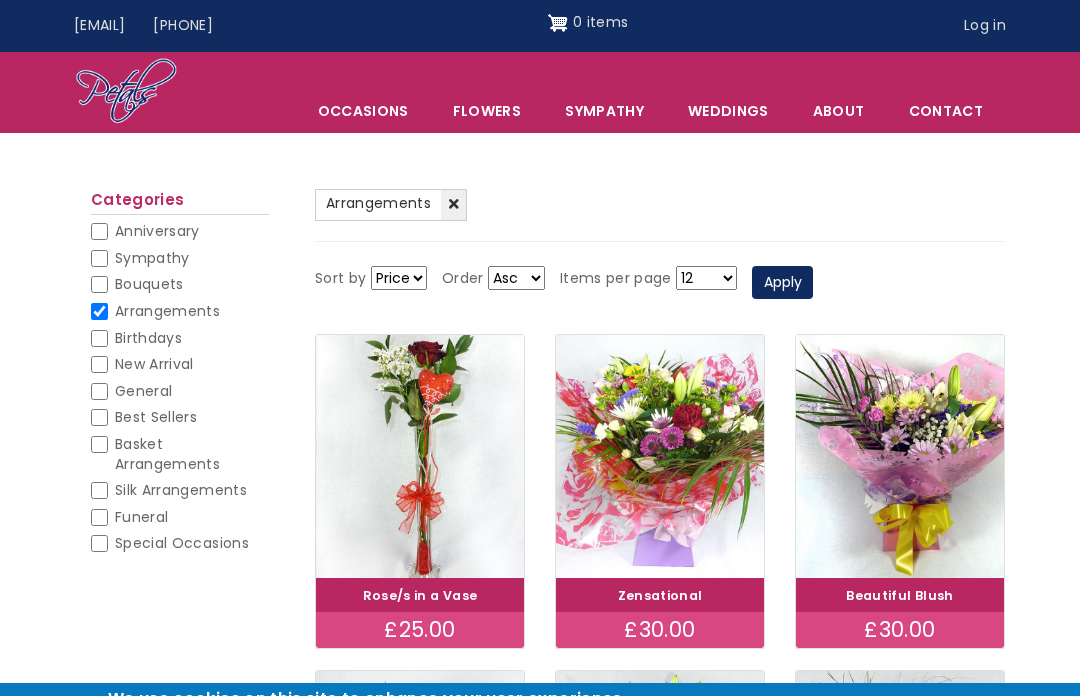 click on "(-)
Arrangements" at bounding box center (660, 215) 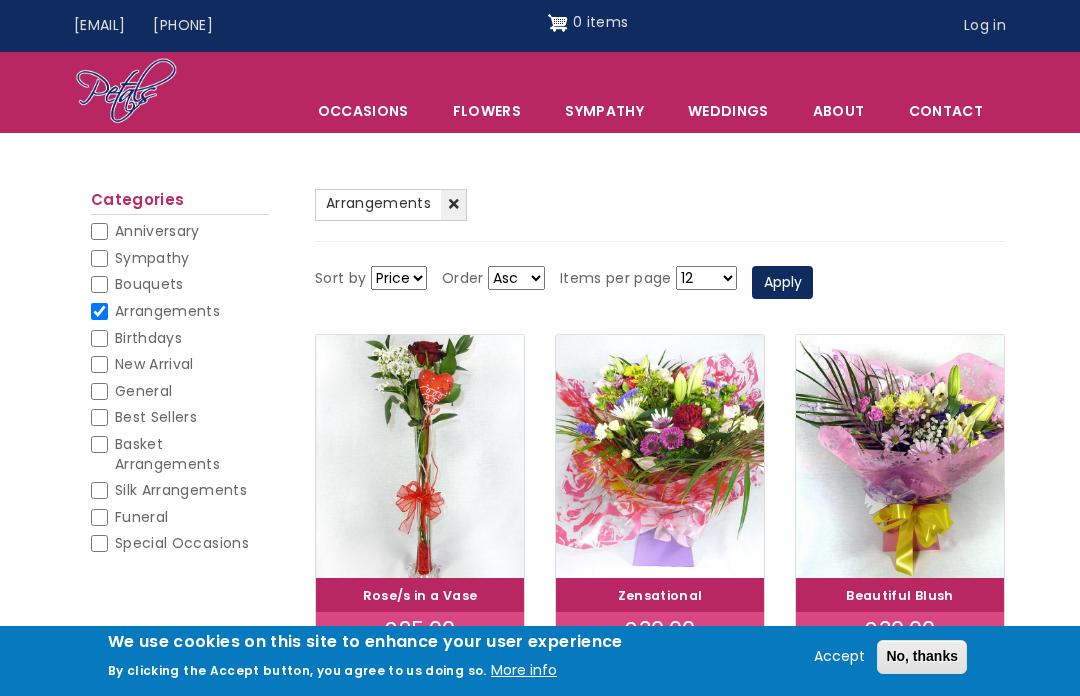 click on "(-)
Arrangements" at bounding box center [391, 205] 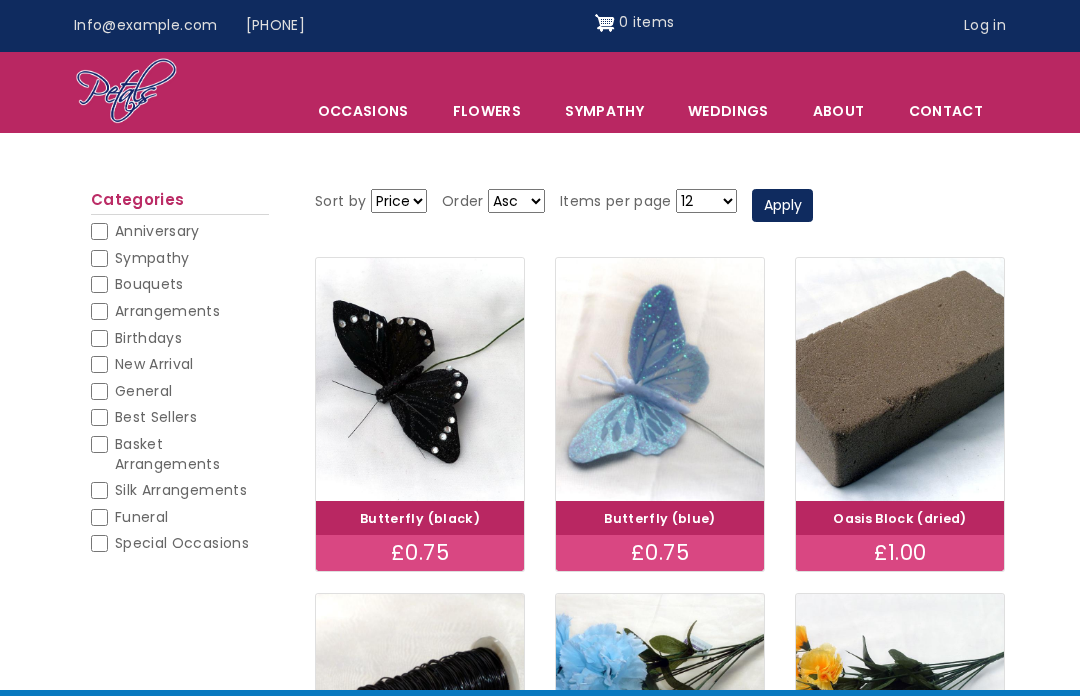 scroll, scrollTop: 0, scrollLeft: 0, axis: both 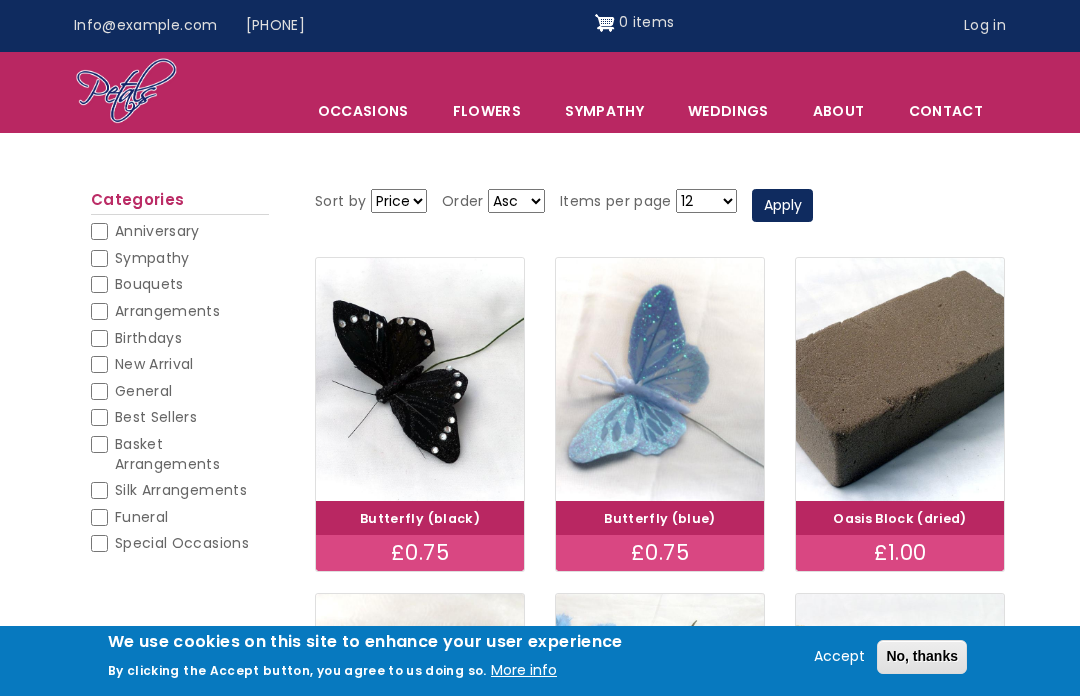 click on "General" at bounding box center [99, 391] 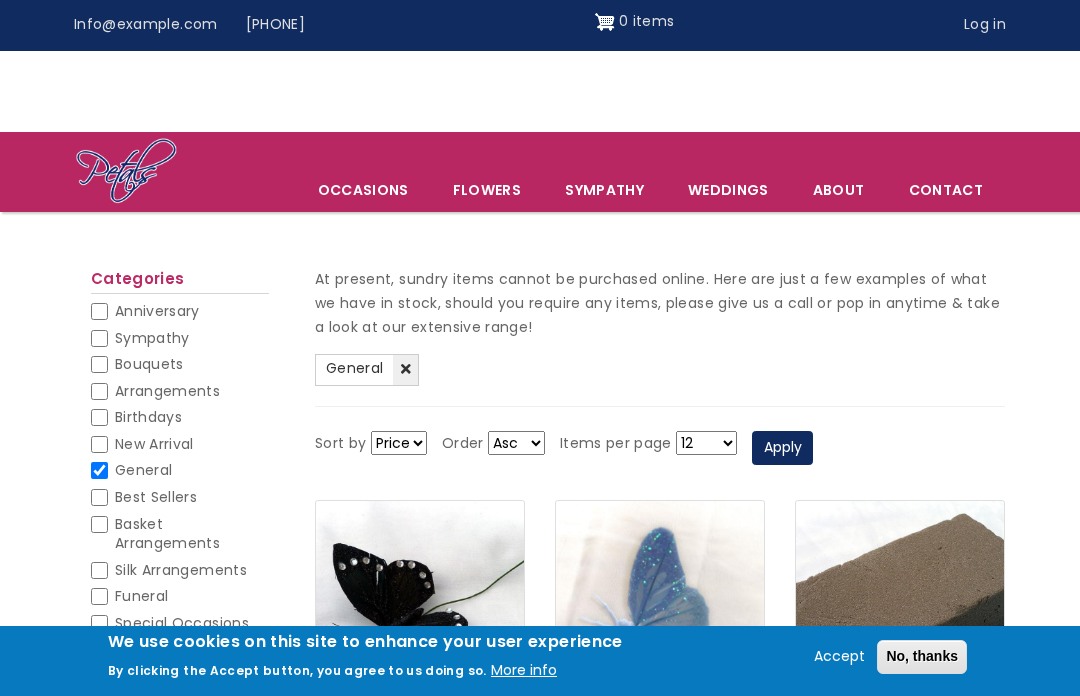 scroll, scrollTop: 0, scrollLeft: 0, axis: both 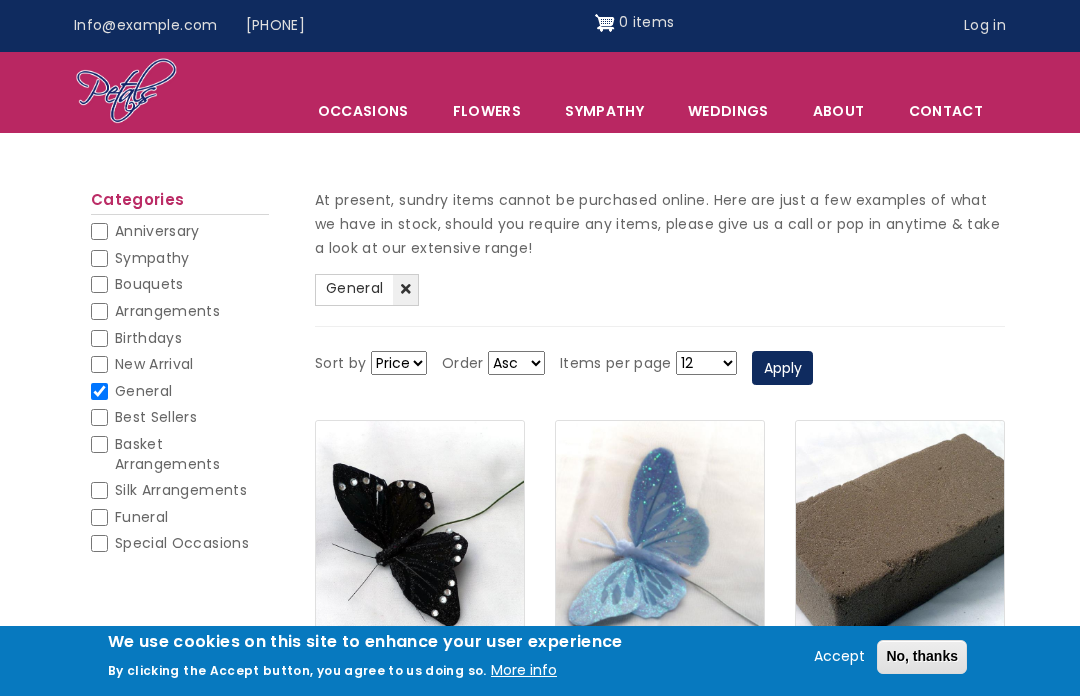 click on "Basket Arrangements" at bounding box center (167, 454) 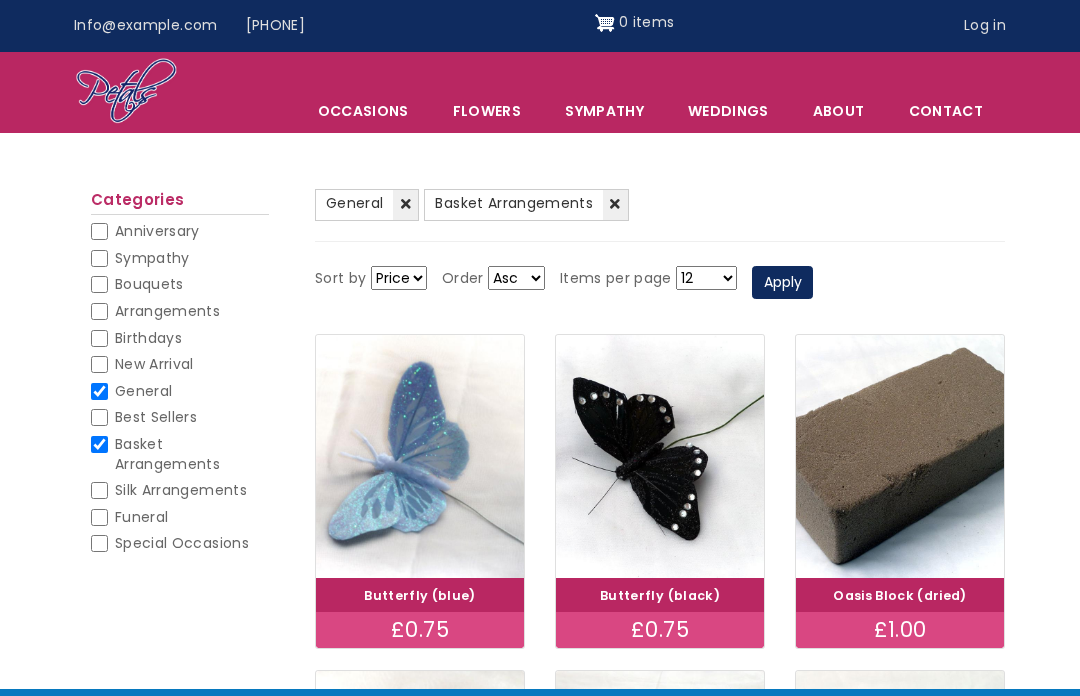 scroll, scrollTop: 0, scrollLeft: 0, axis: both 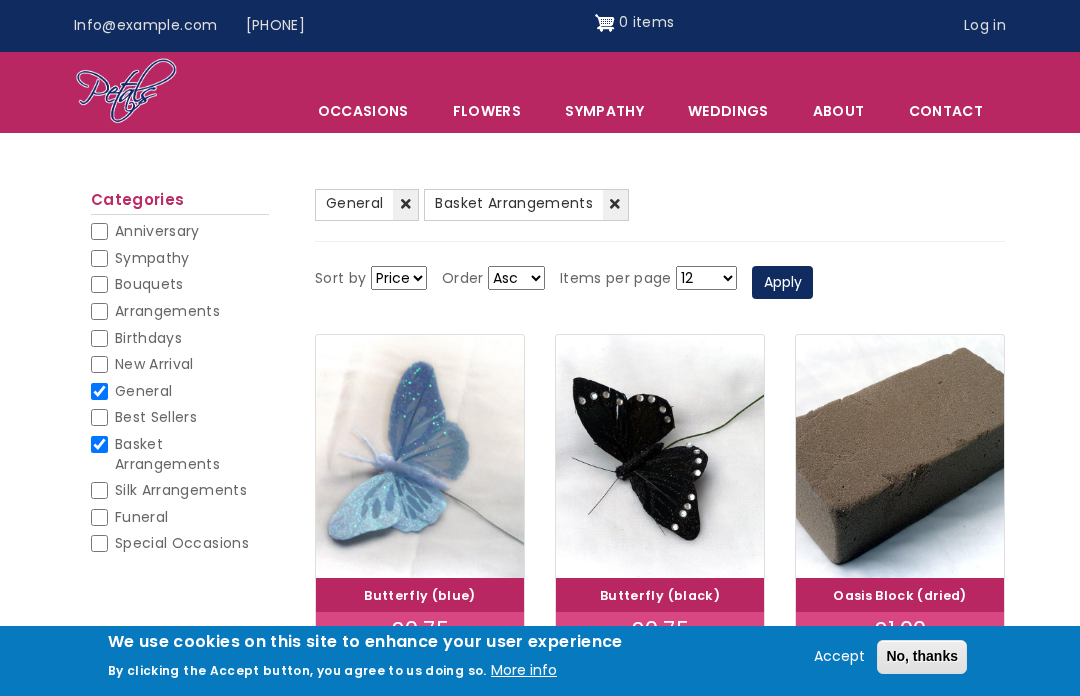 click on "(-)
General" at bounding box center (367, 205) 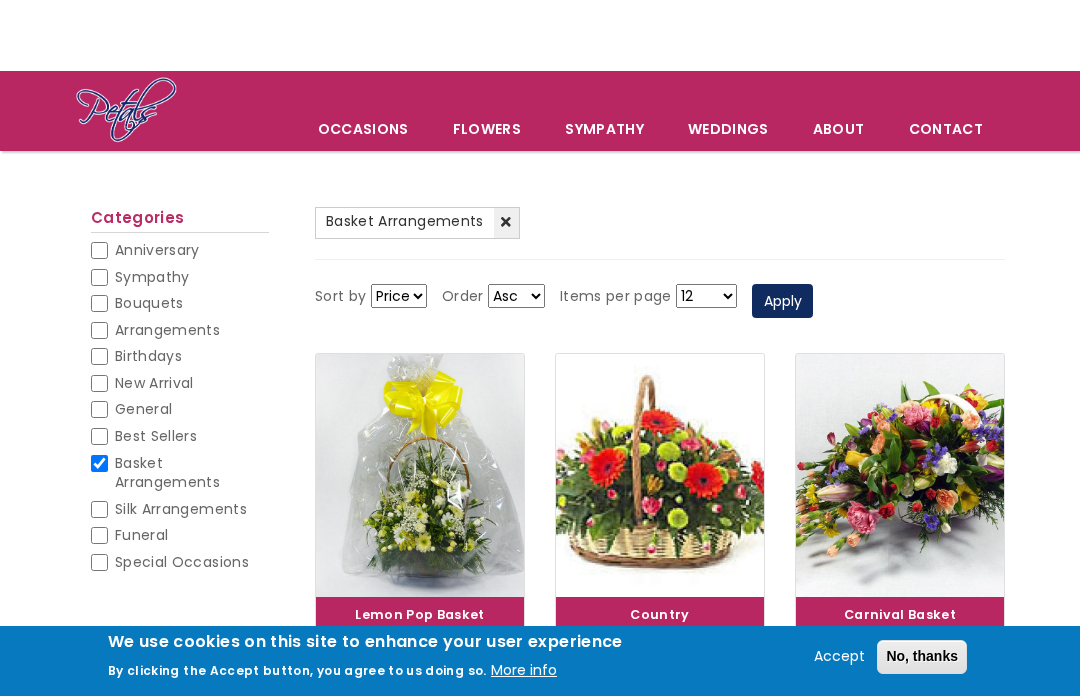 scroll, scrollTop: 61, scrollLeft: 0, axis: vertical 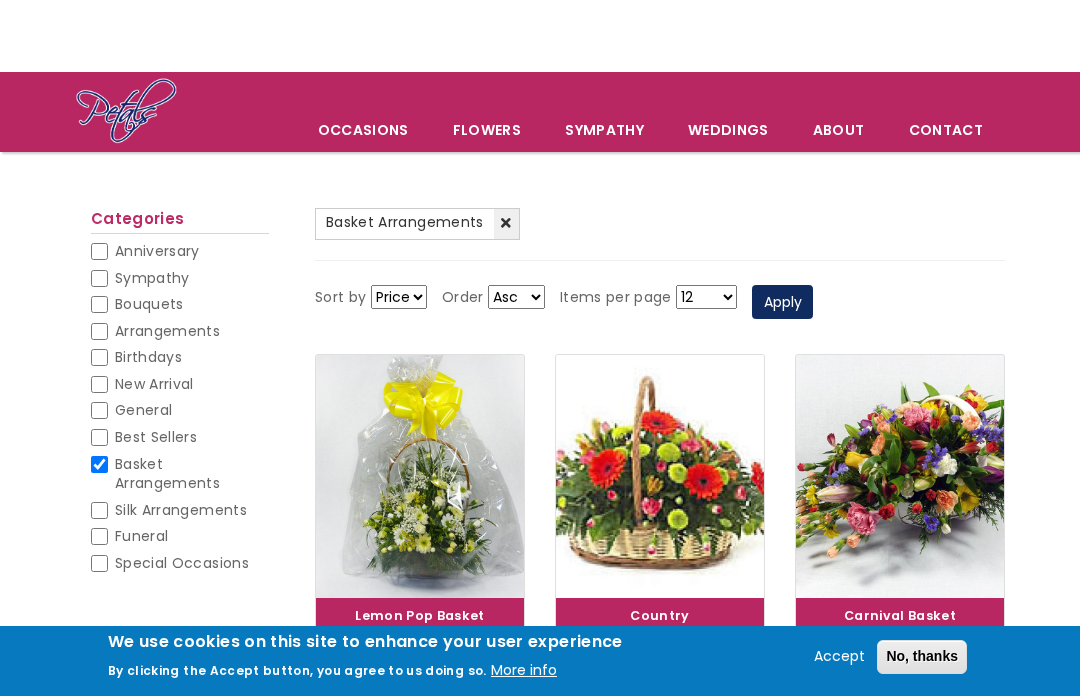 click on "Arrangements" at bounding box center [99, 331] 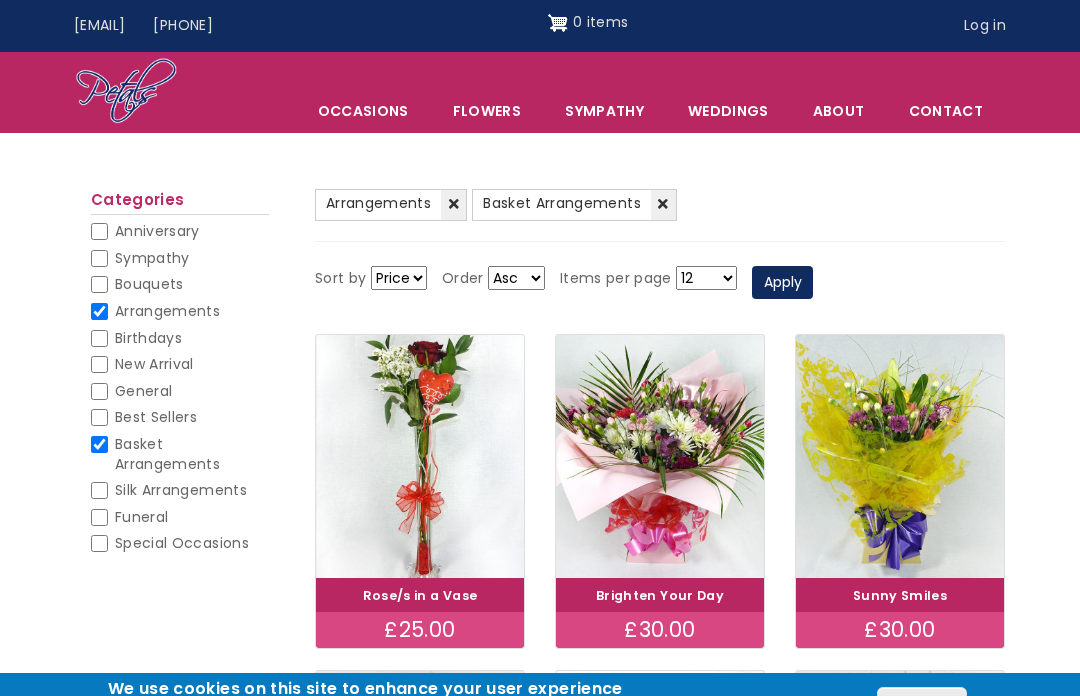 scroll, scrollTop: 0, scrollLeft: 0, axis: both 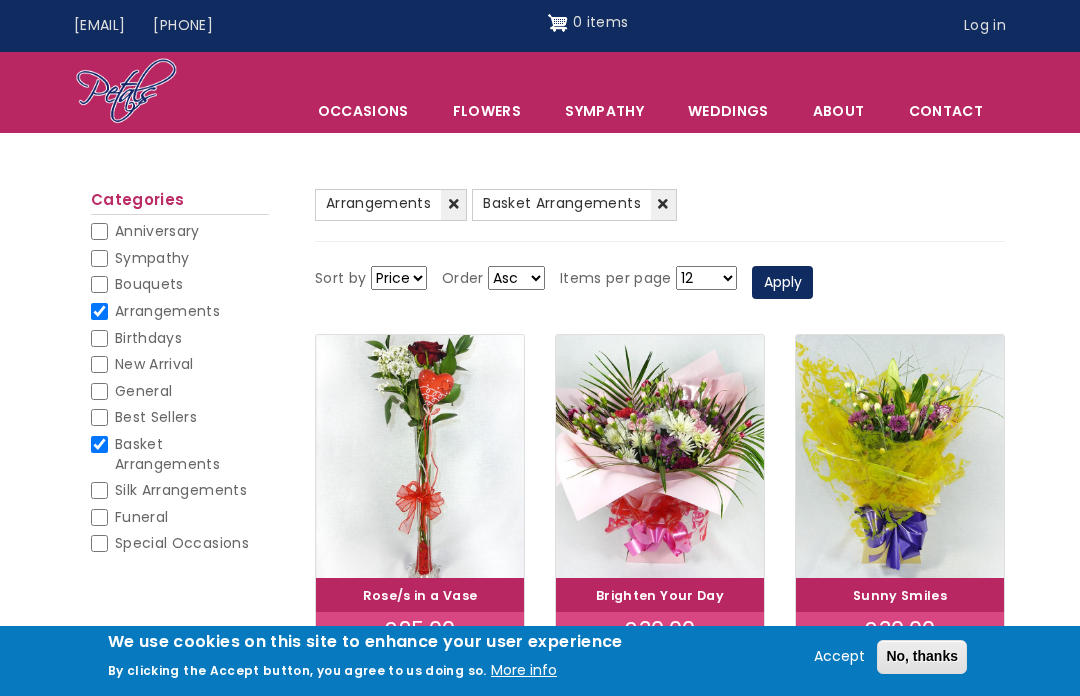 click on "Basket Arrangements" at bounding box center [99, 444] 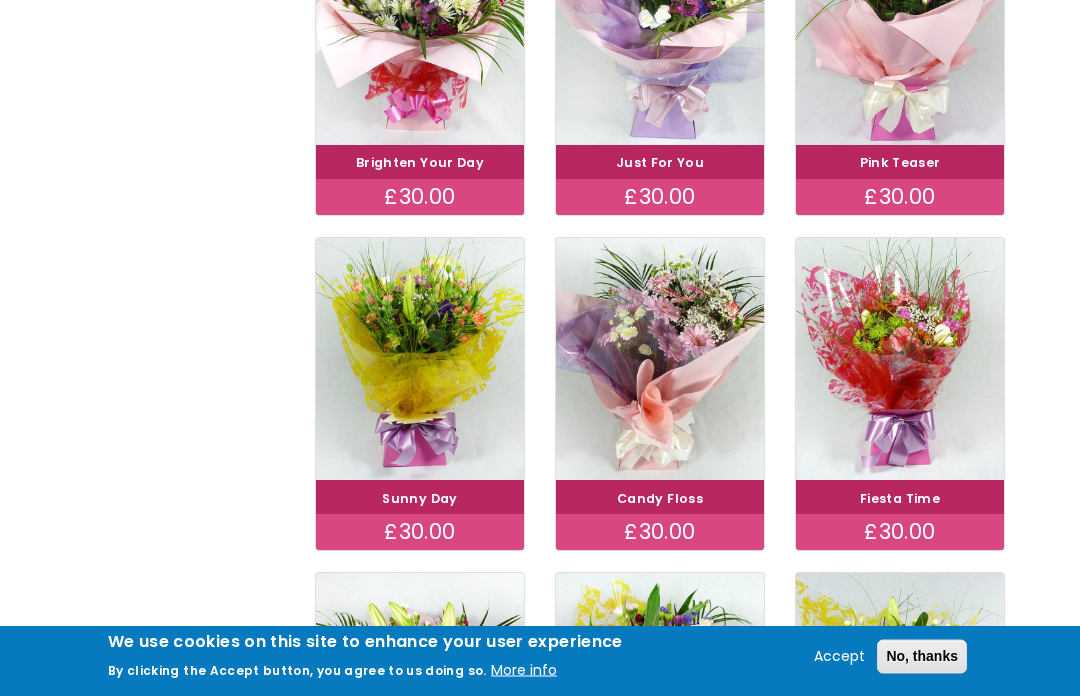 scroll, scrollTop: 849, scrollLeft: 0, axis: vertical 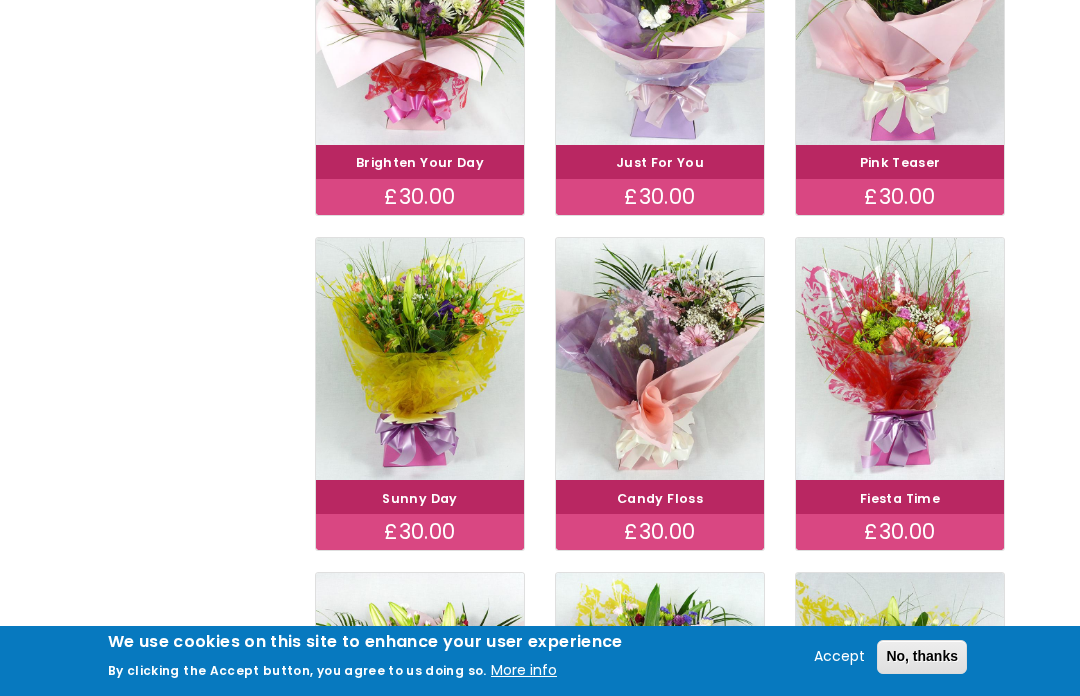 click on "Candy Floss" at bounding box center [660, 498] 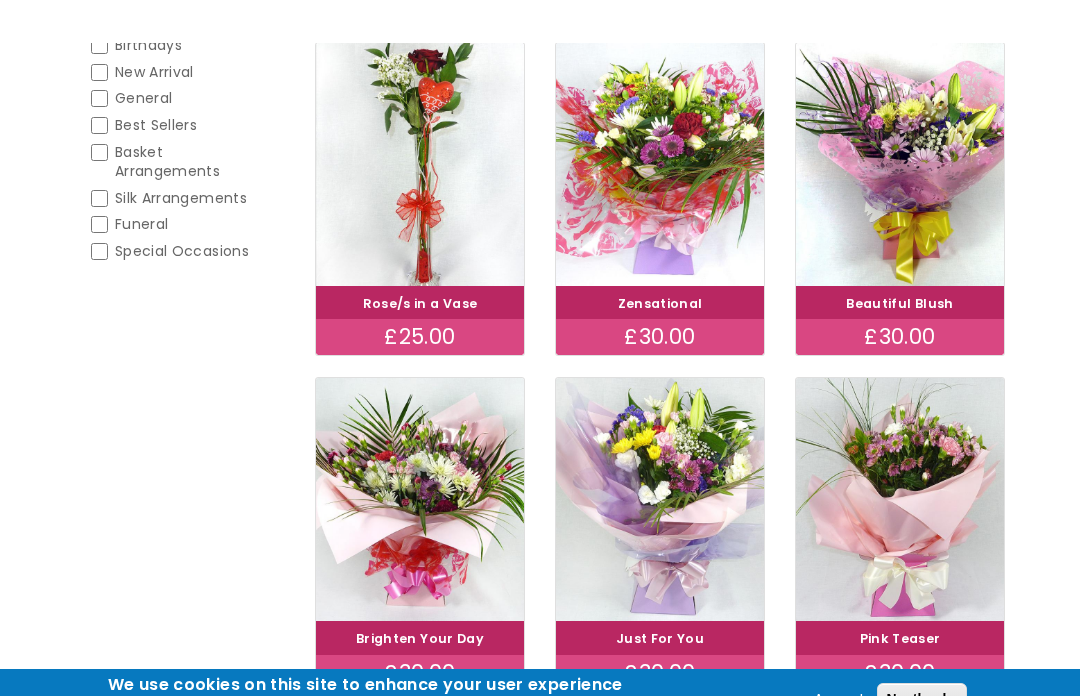 scroll, scrollTop: 0, scrollLeft: 0, axis: both 